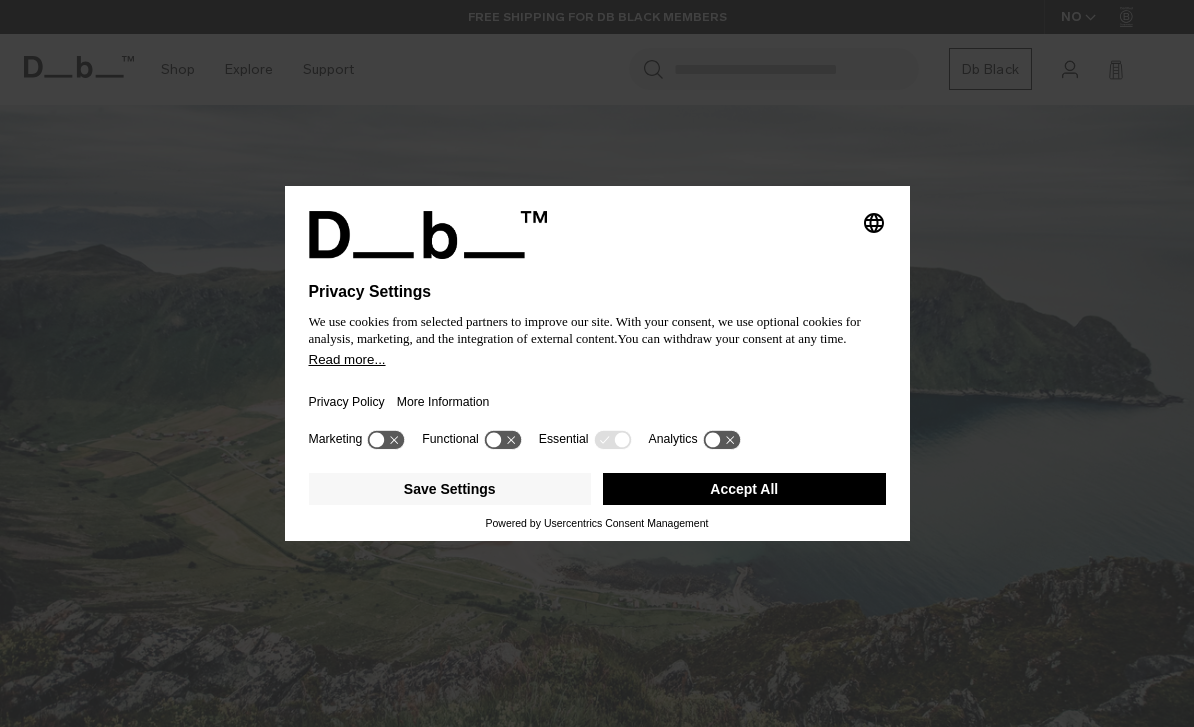scroll, scrollTop: 0, scrollLeft: 0, axis: both 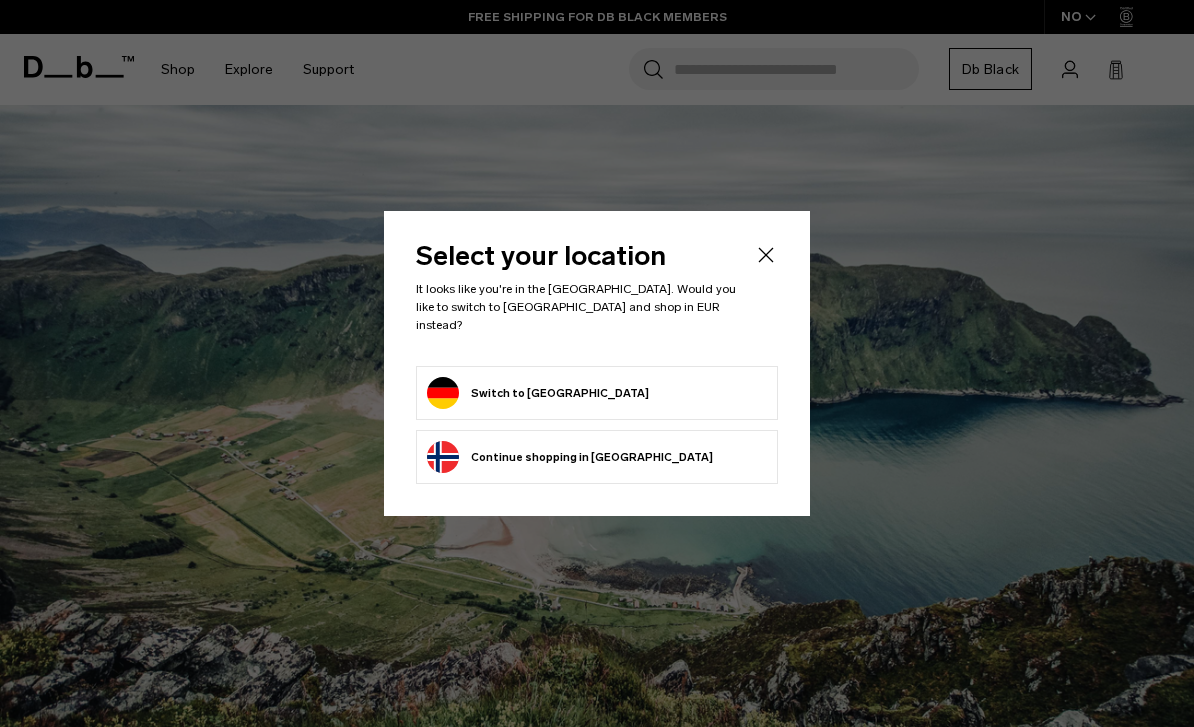 click on "Switch to Germany" at bounding box center [597, 393] 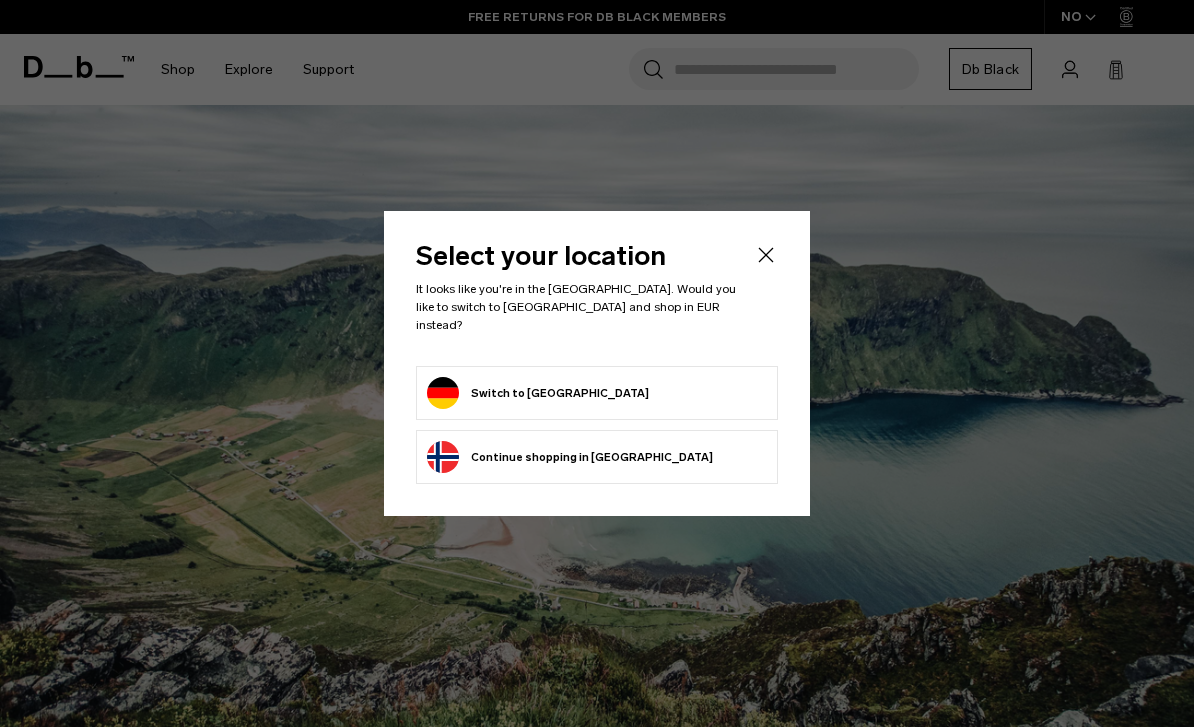 click on "Switch to Germany" at bounding box center (597, 393) 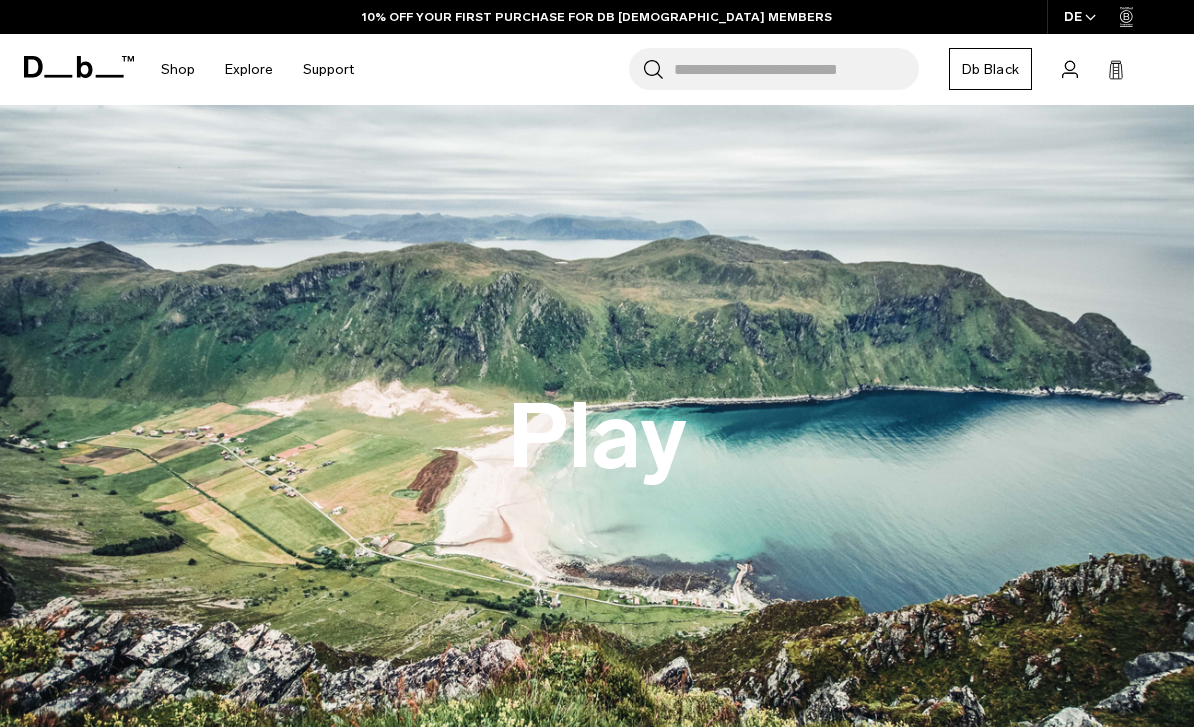 scroll, scrollTop: 0, scrollLeft: 0, axis: both 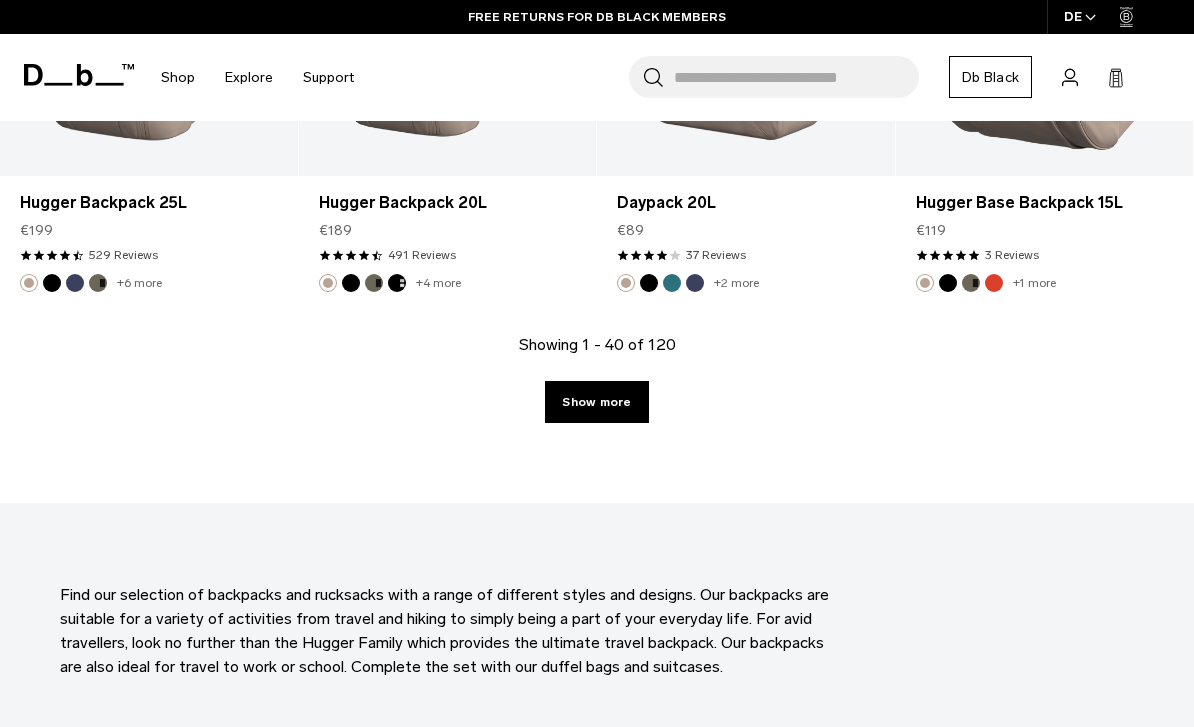 click on "Show more" at bounding box center (596, 402) 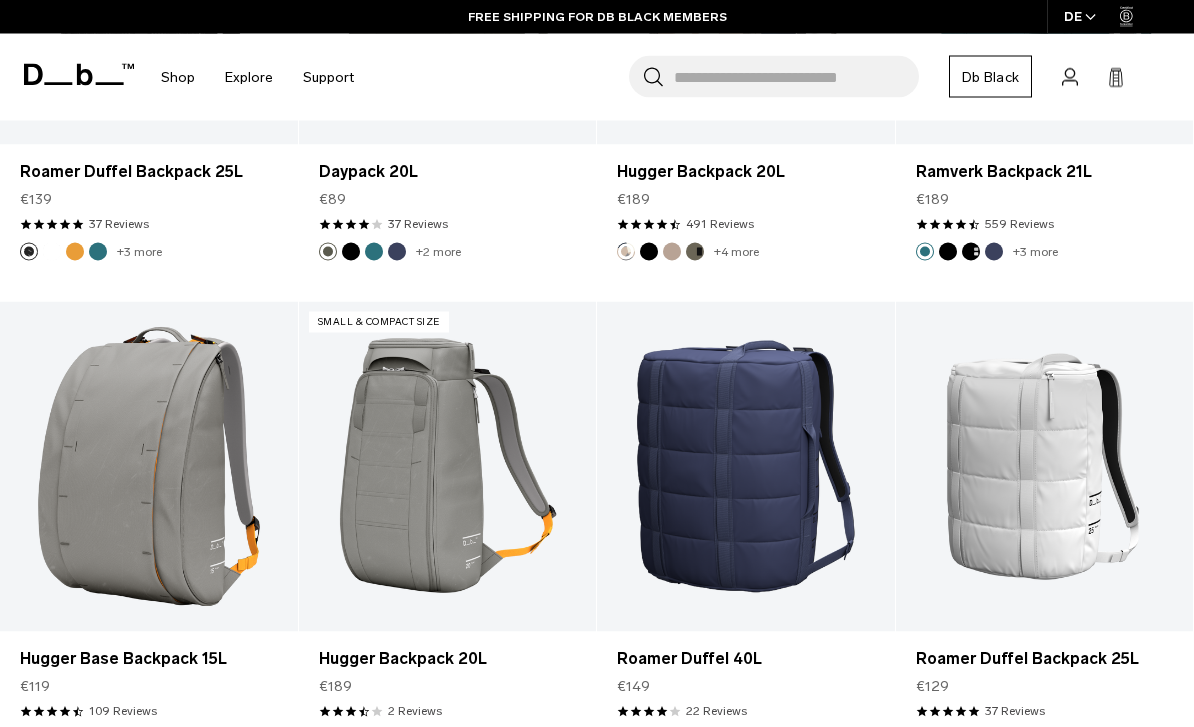 scroll, scrollTop: 9852, scrollLeft: 0, axis: vertical 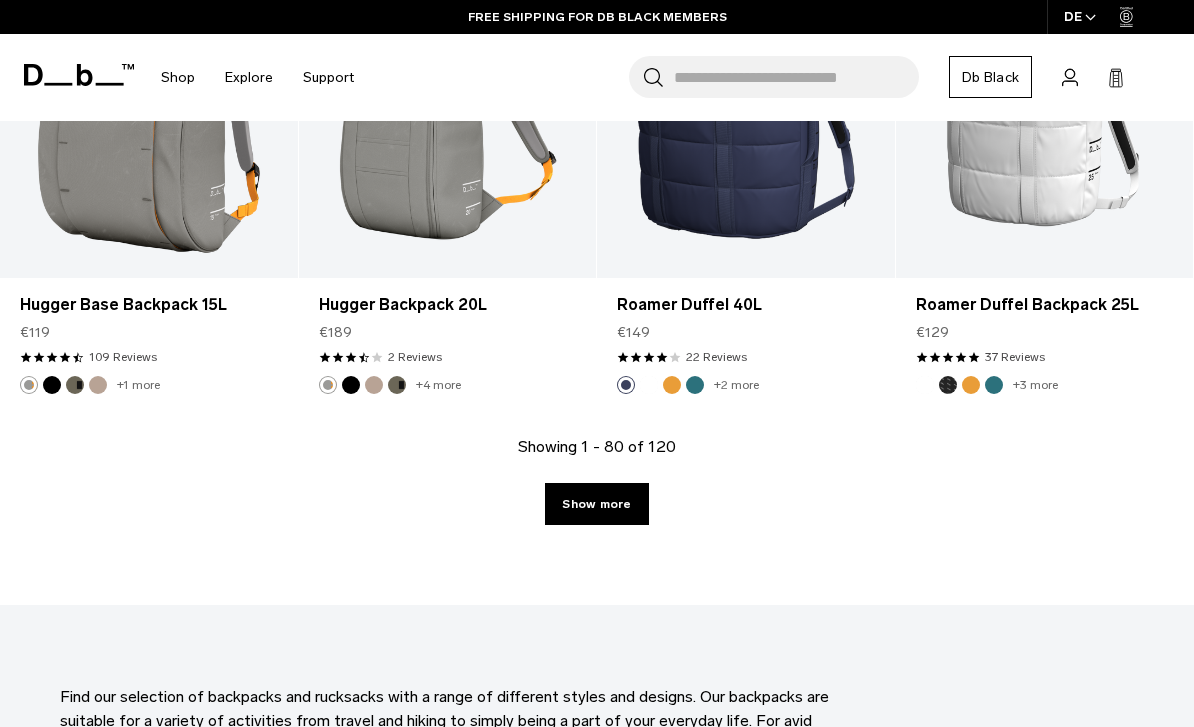 click on "Show more" at bounding box center [596, 504] 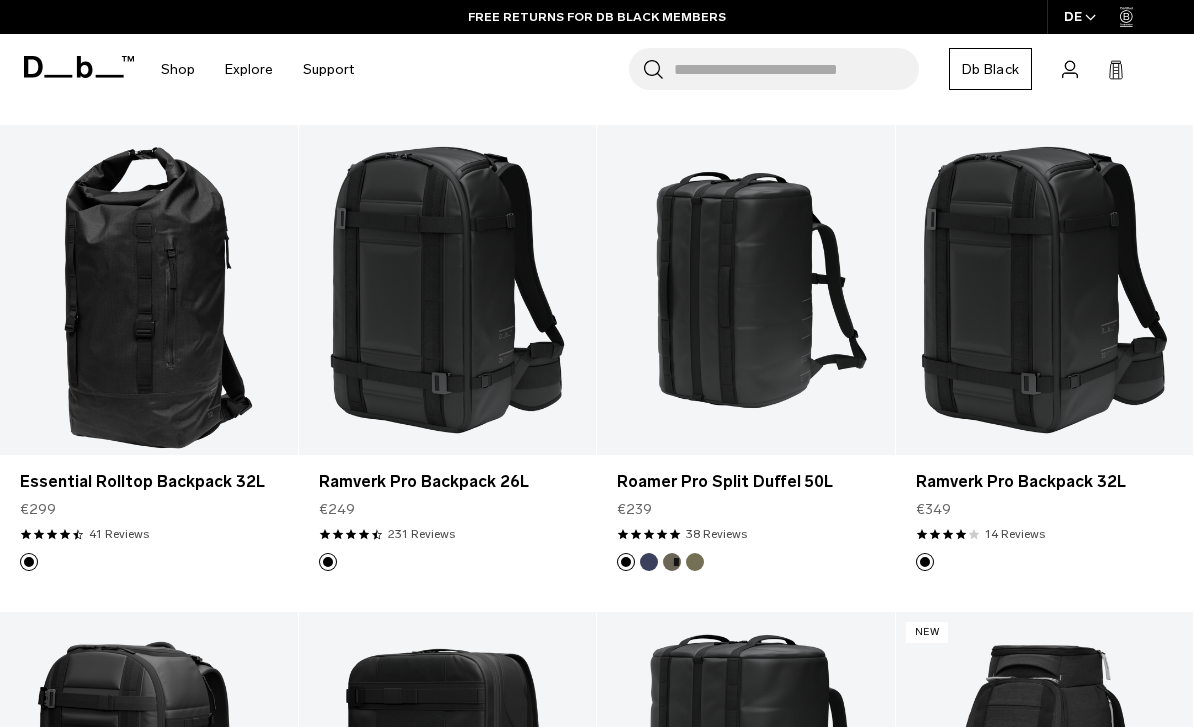 scroll, scrollTop: 357, scrollLeft: 0, axis: vertical 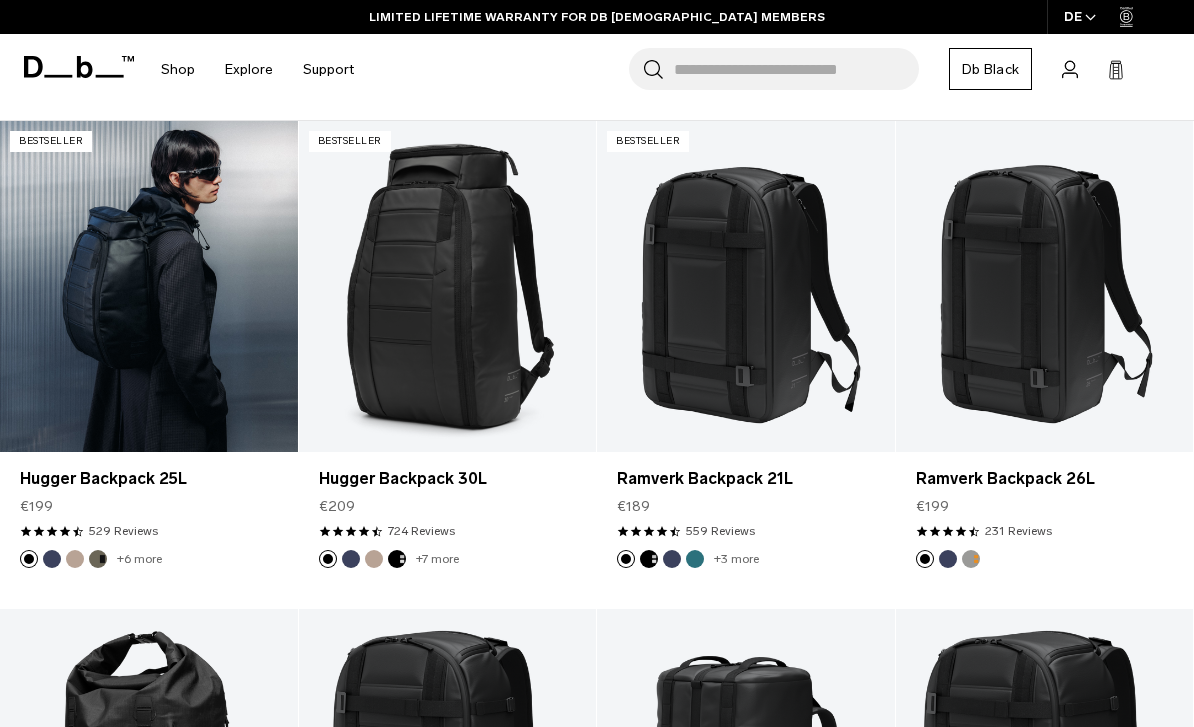 click at bounding box center [149, 286] 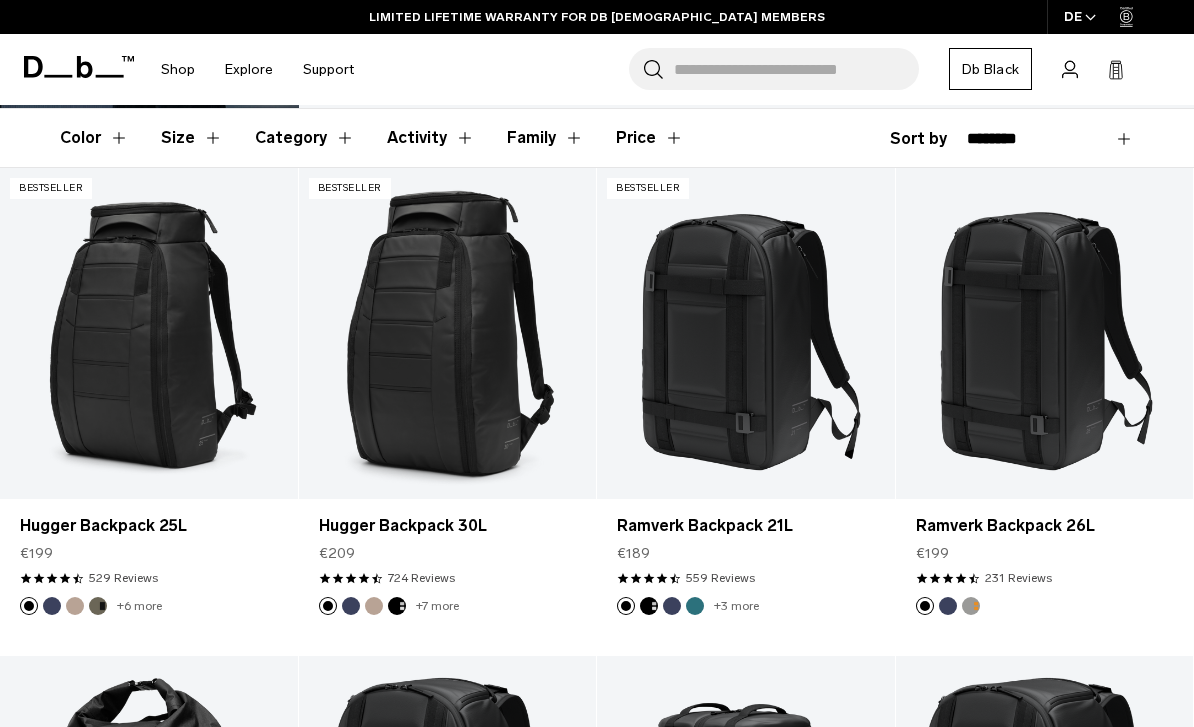 click on "Add to Cart" at bounding box center (149, 466) 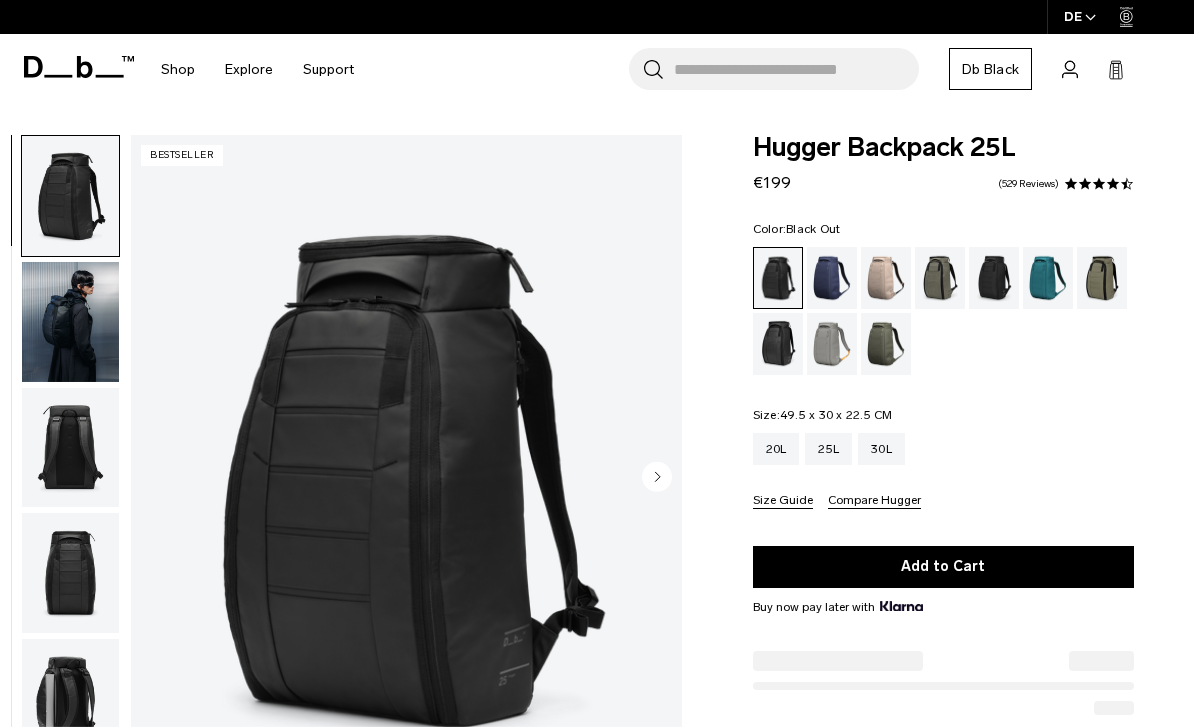 scroll, scrollTop: 0, scrollLeft: 0, axis: both 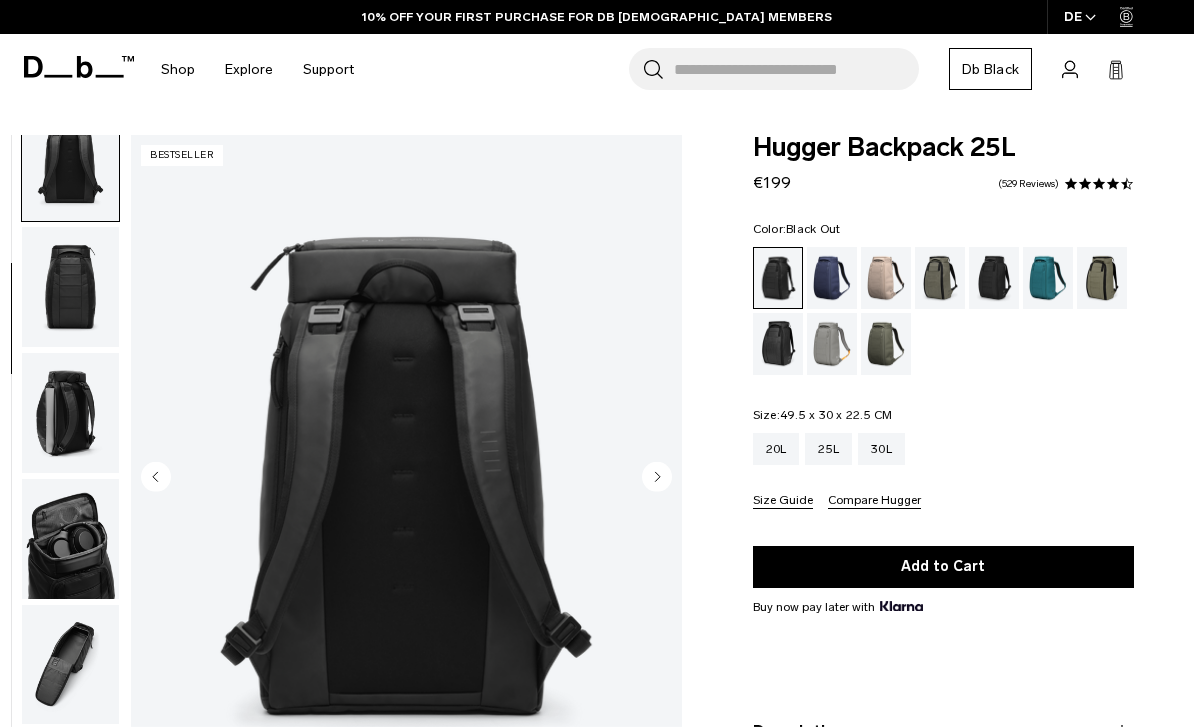 click at bounding box center [70, 413] 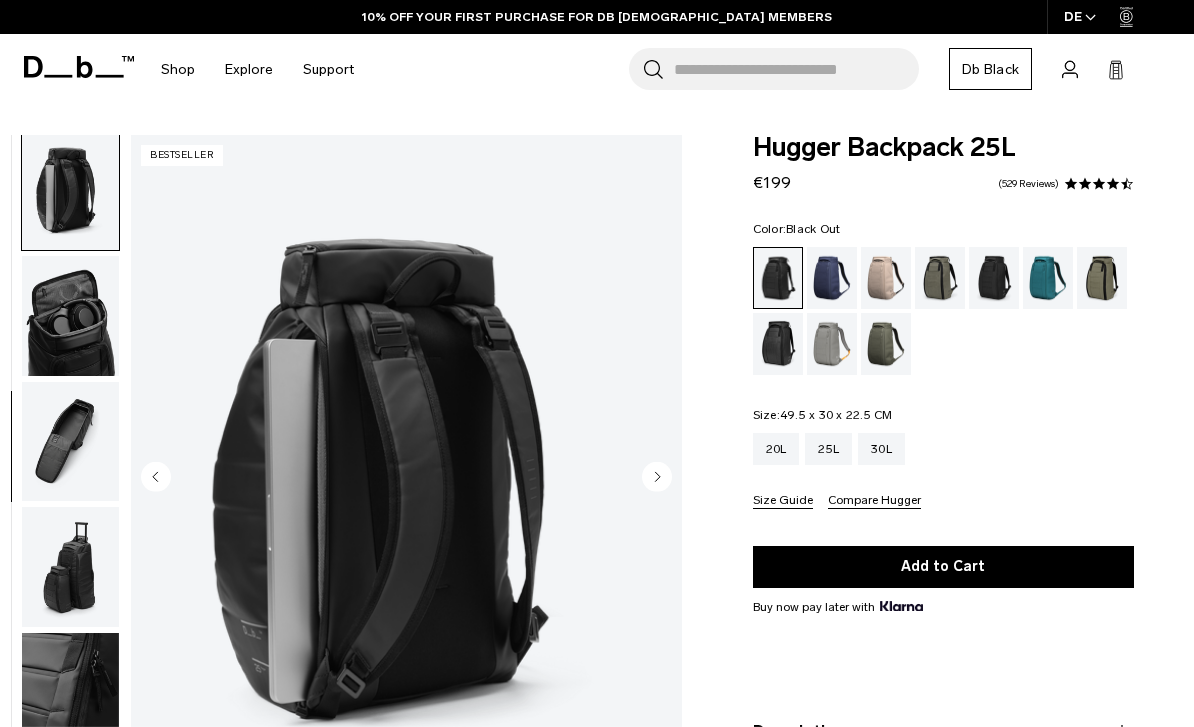 click at bounding box center [70, 442] 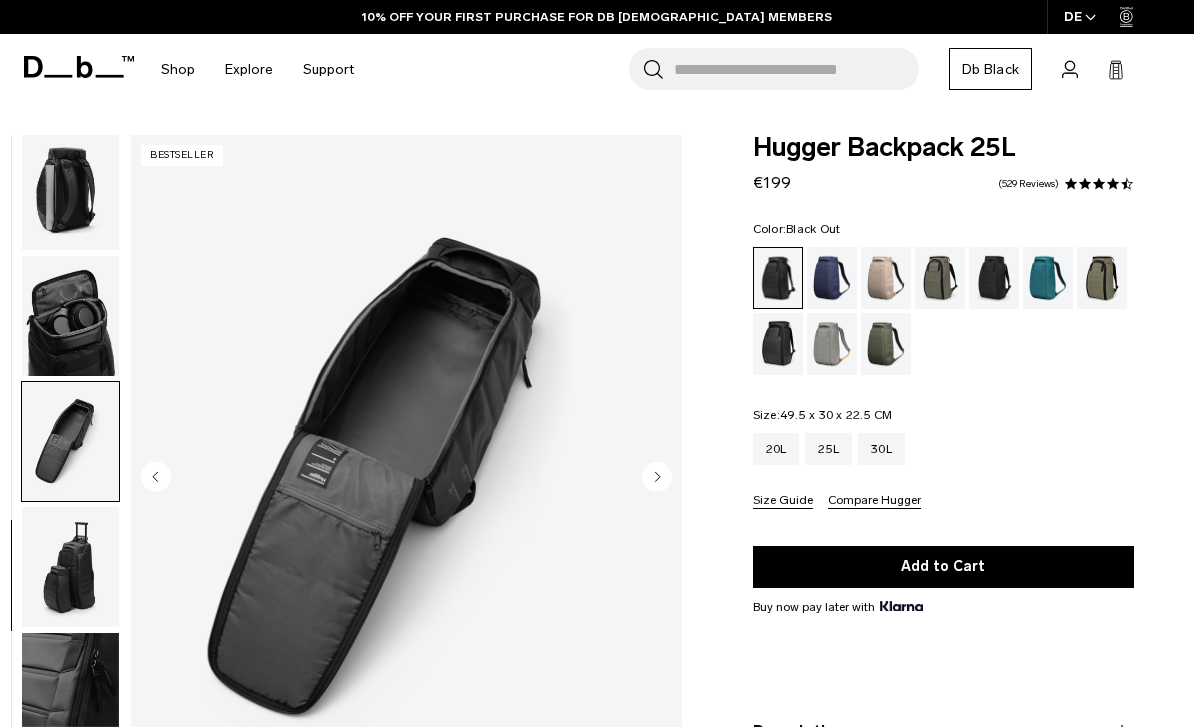 scroll, scrollTop: 575, scrollLeft: 0, axis: vertical 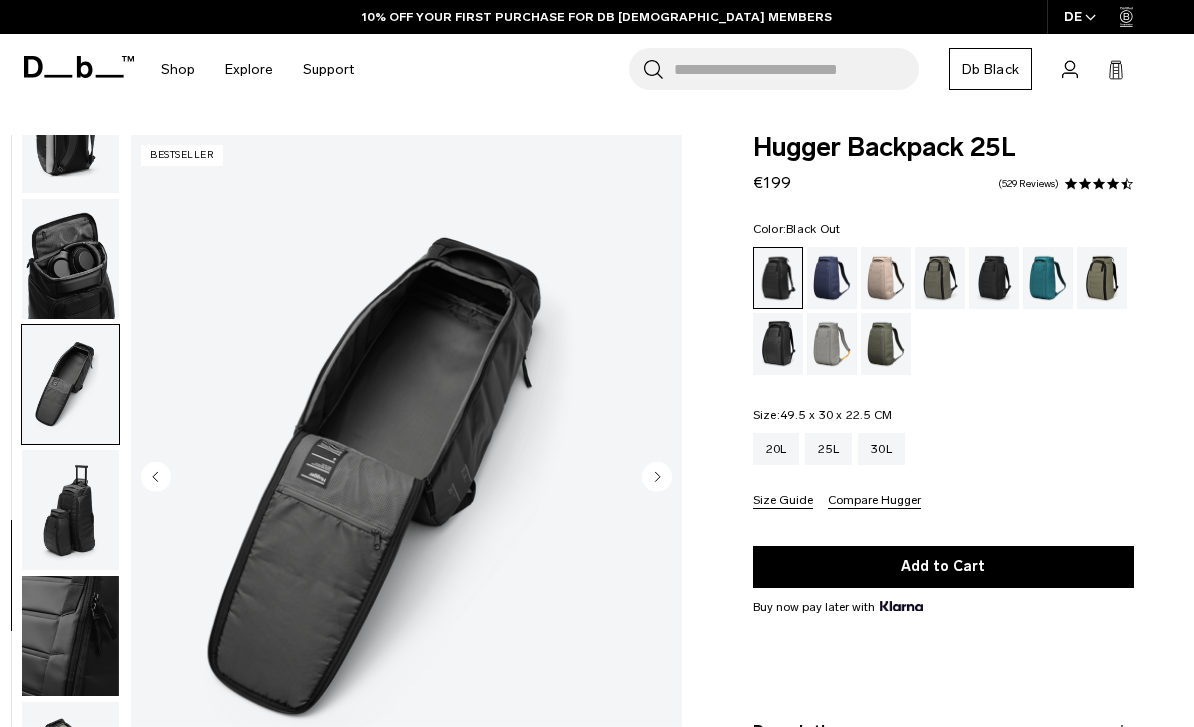 click at bounding box center [70, 385] 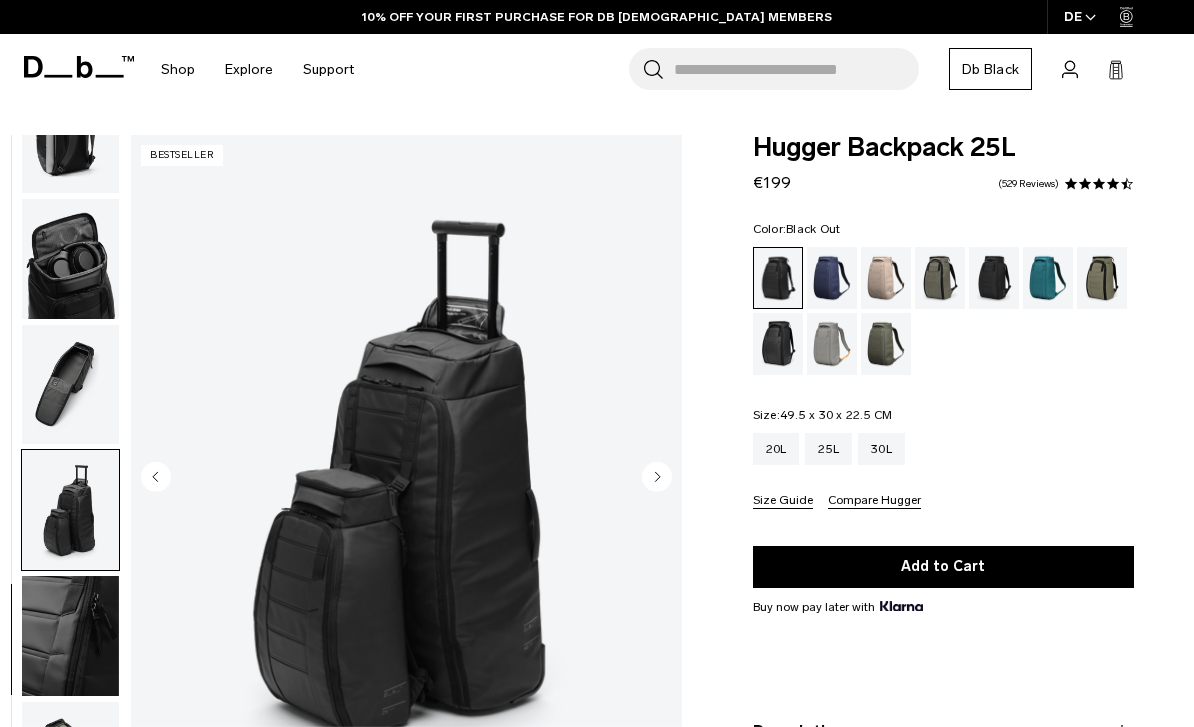 scroll, scrollTop: 581, scrollLeft: 0, axis: vertical 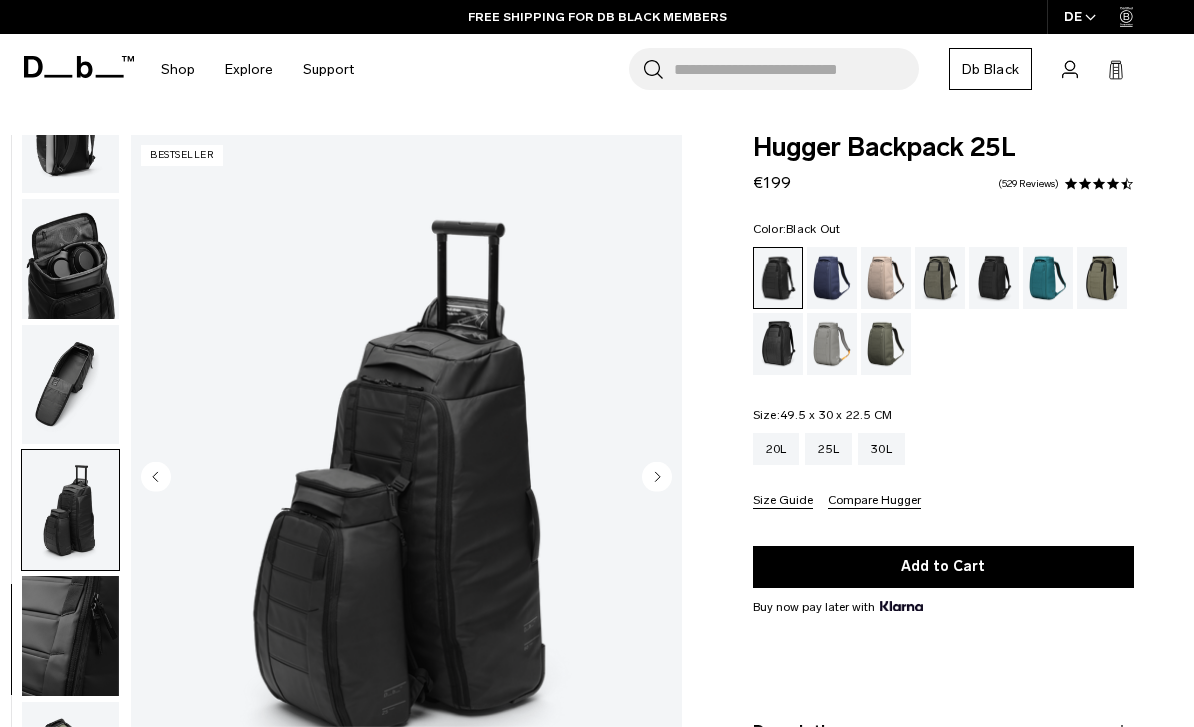 click at bounding box center [70, 636] 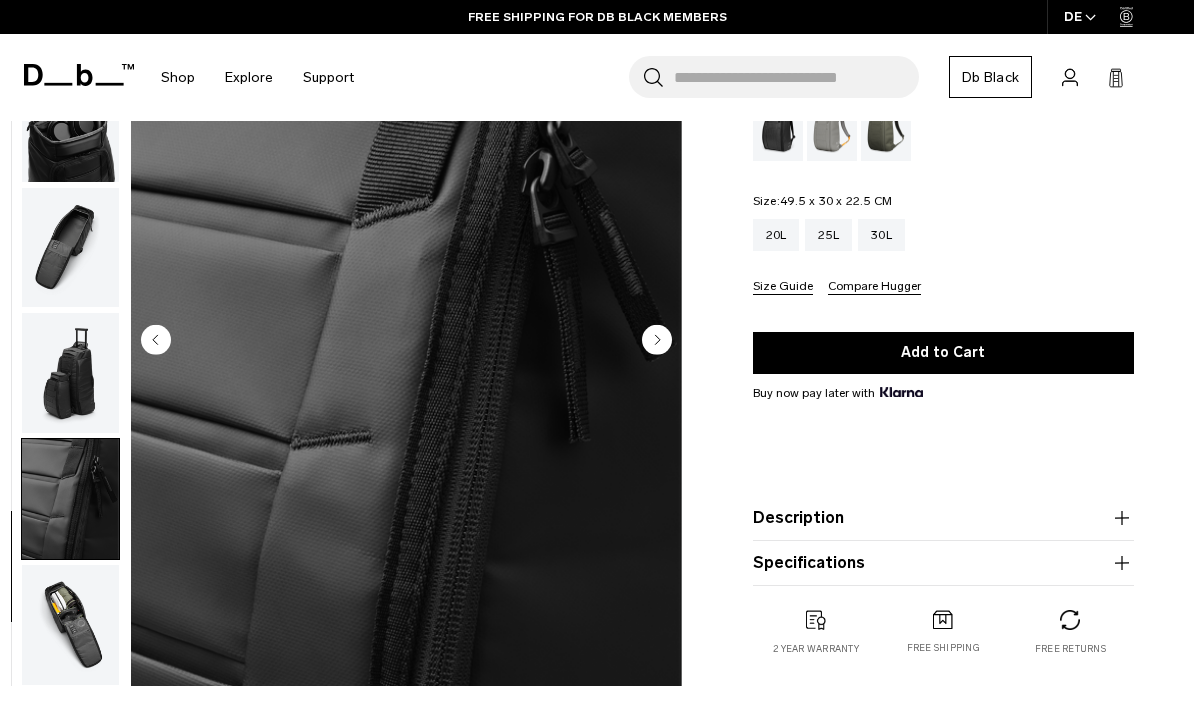 scroll, scrollTop: 273, scrollLeft: 0, axis: vertical 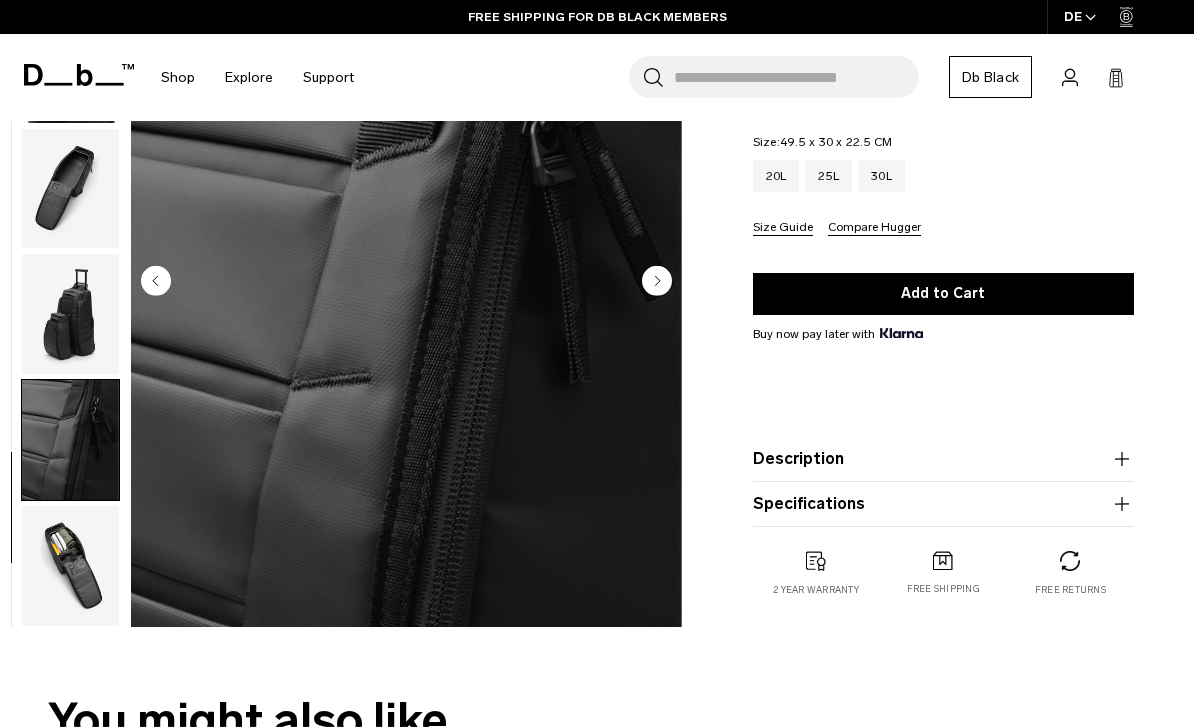 click at bounding box center [70, 566] 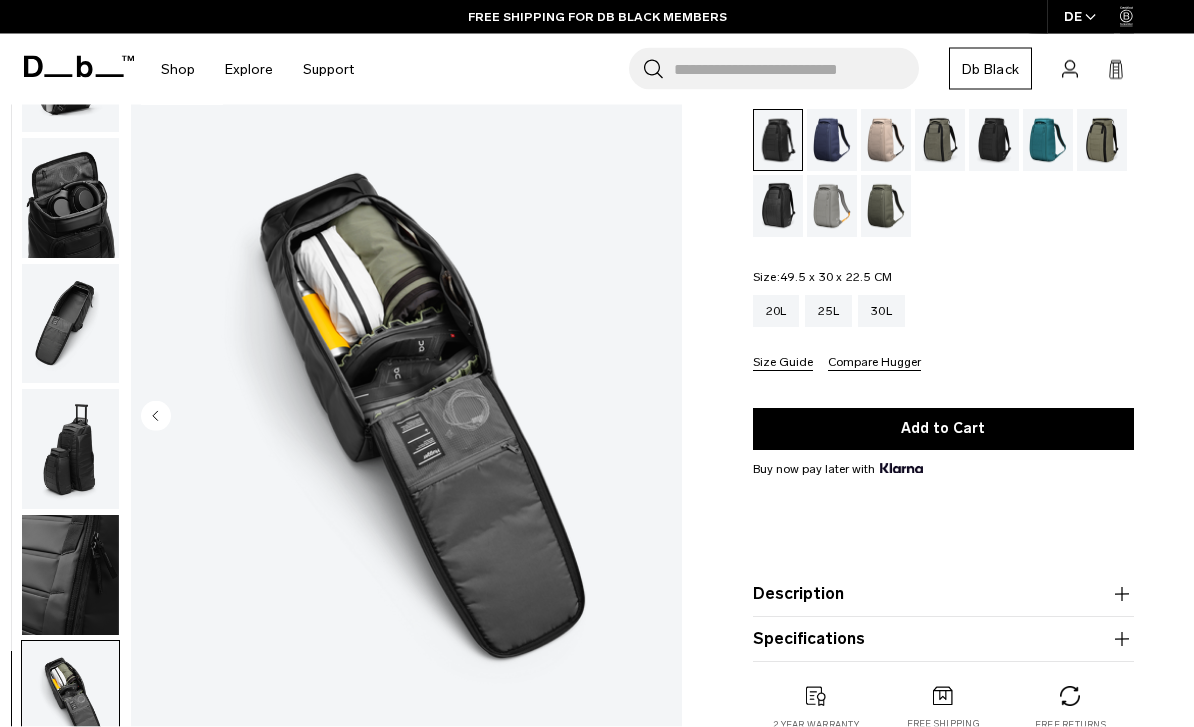 scroll, scrollTop: 138, scrollLeft: 0, axis: vertical 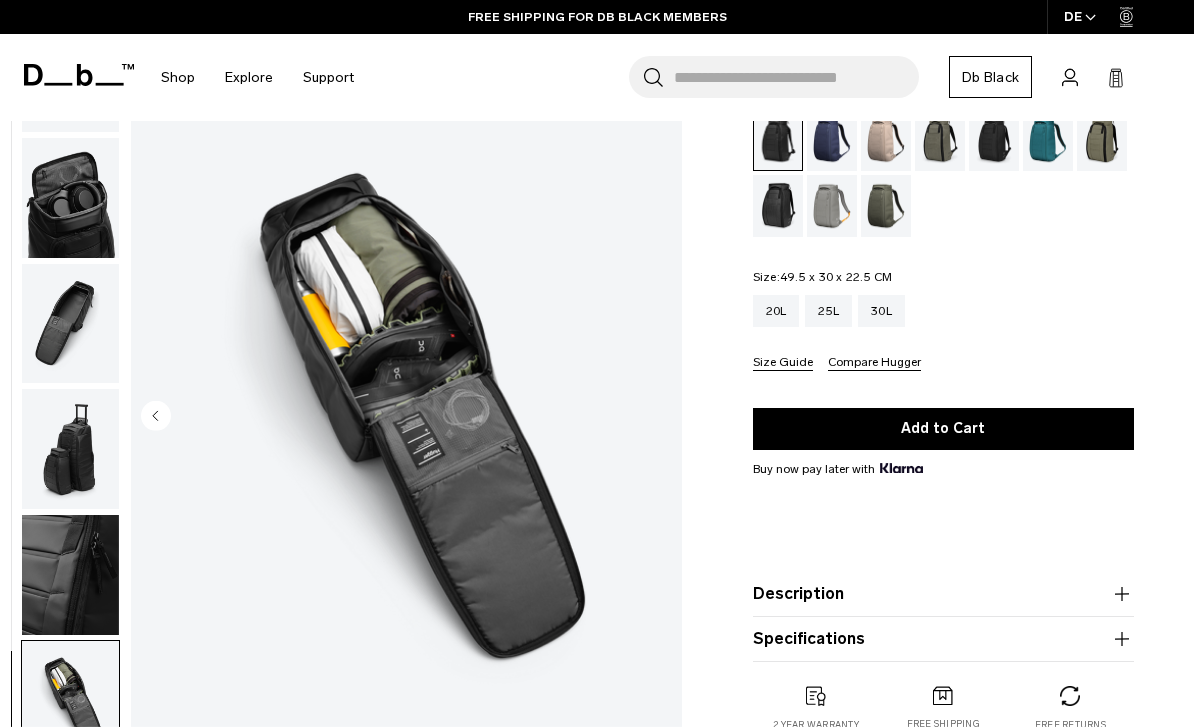 click on "20L" at bounding box center [776, 311] 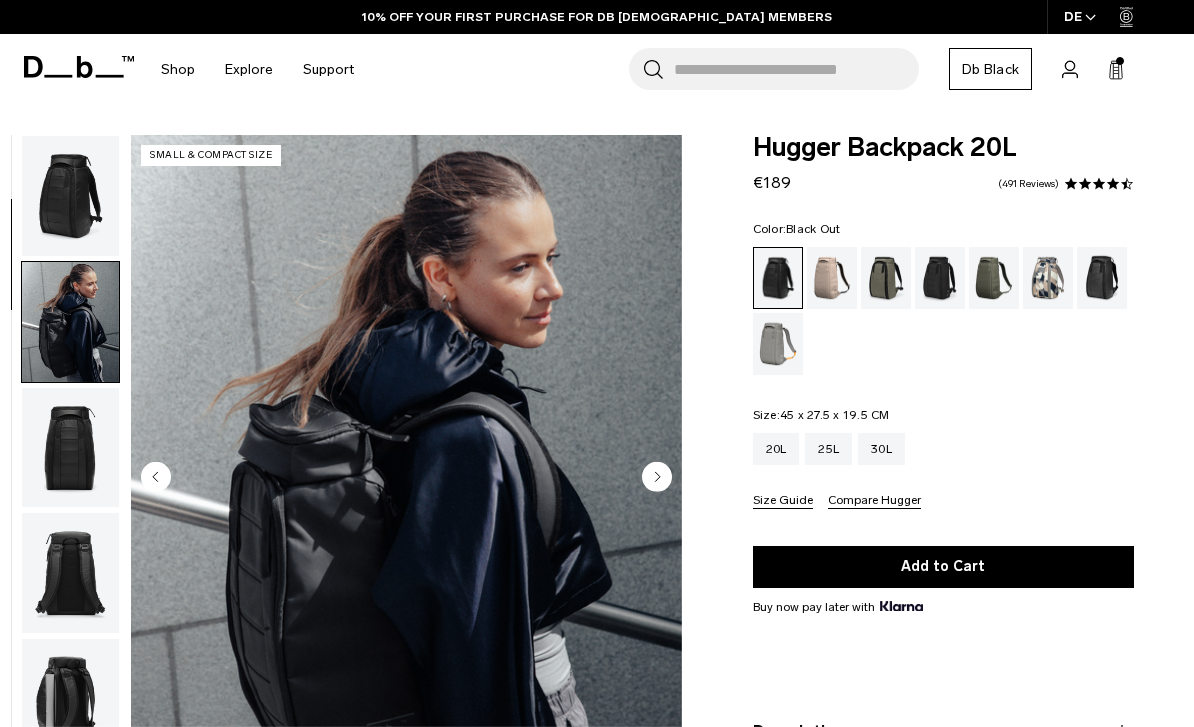 scroll, scrollTop: 0, scrollLeft: 0, axis: both 